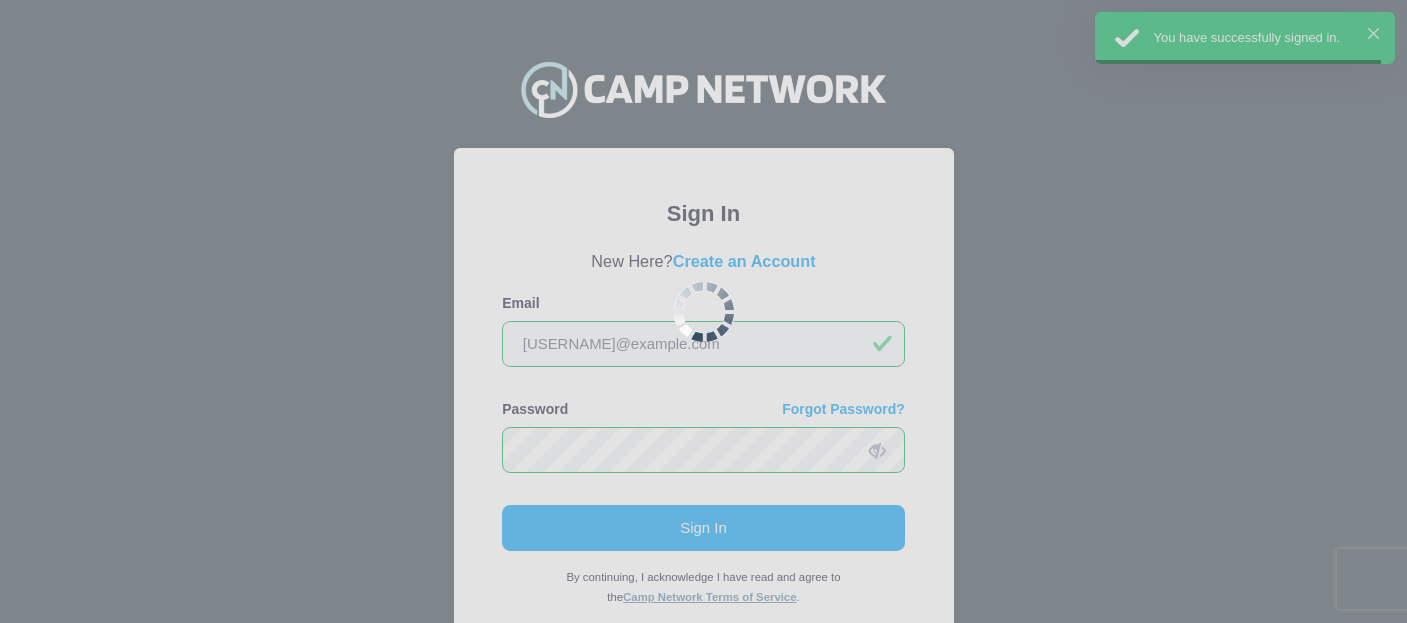 scroll, scrollTop: 0, scrollLeft: 0, axis: both 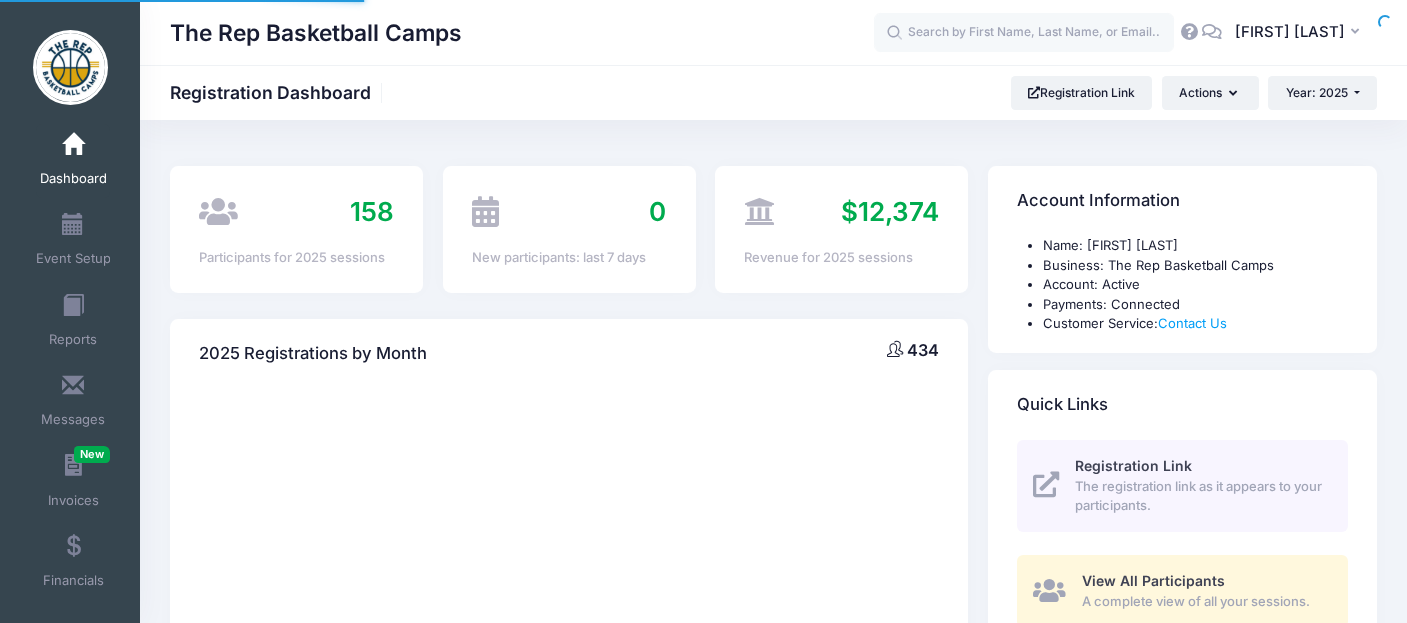 select 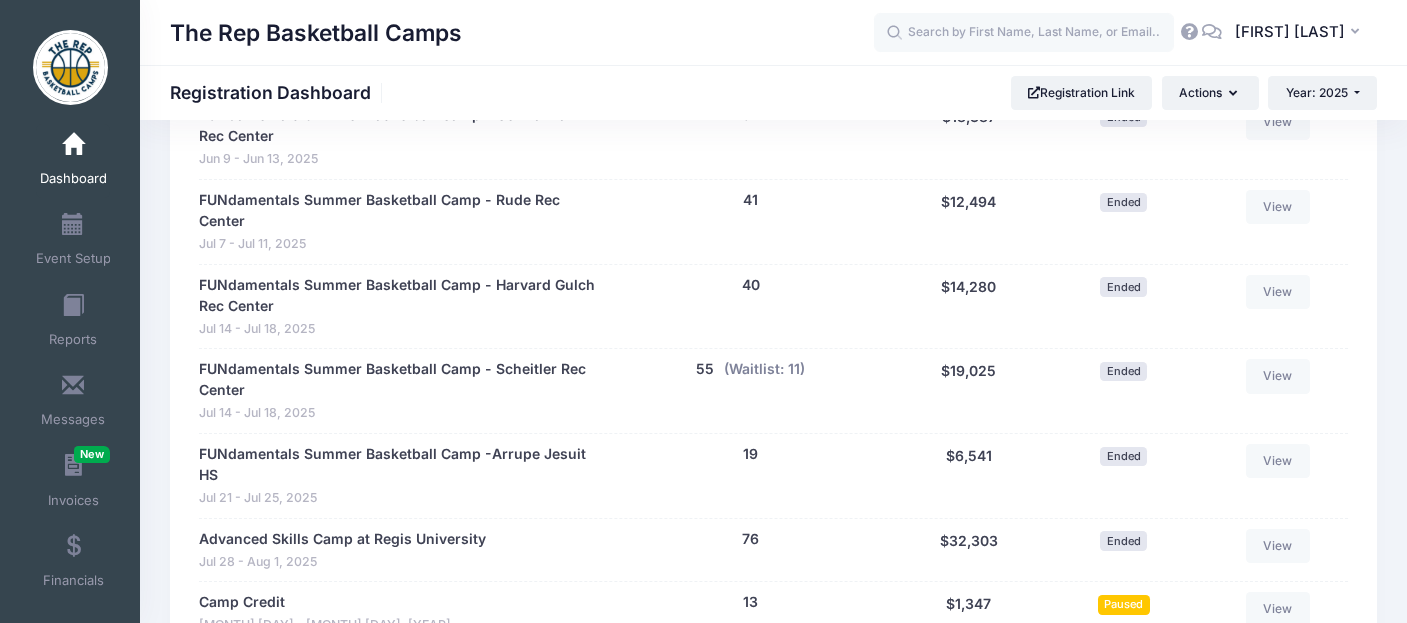 scroll, scrollTop: 1333, scrollLeft: 0, axis: vertical 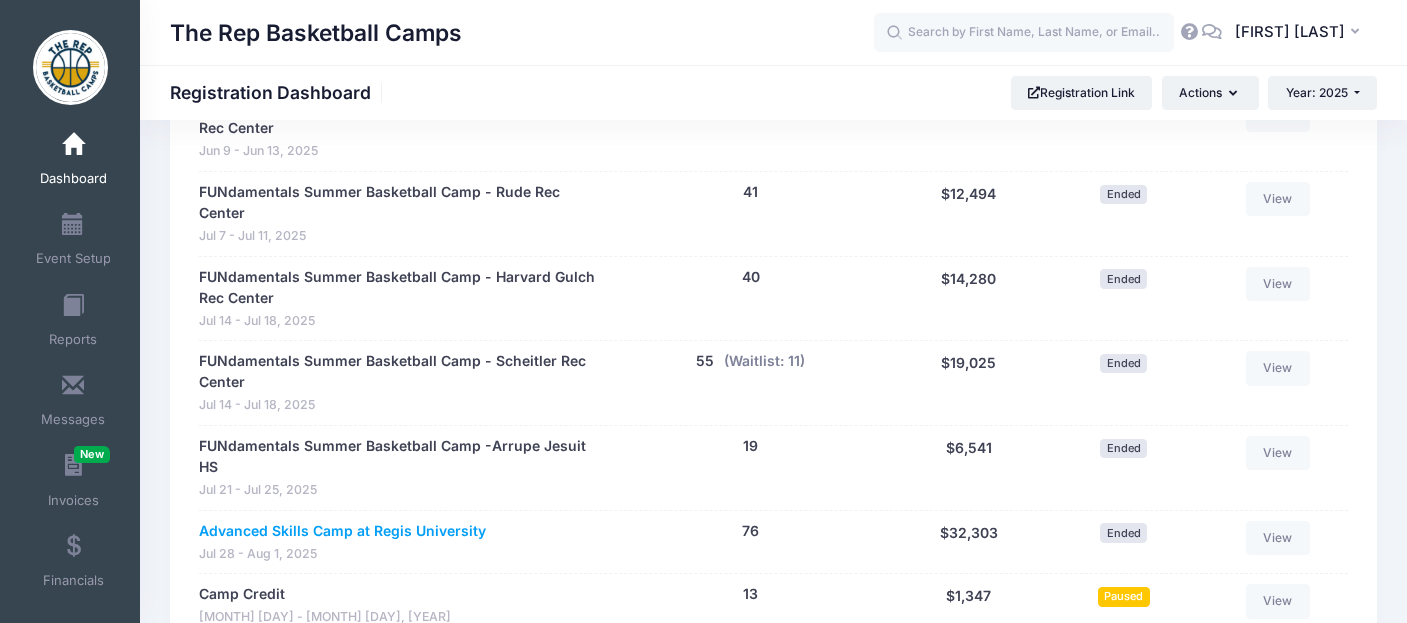 click on "Advanced Skills Camp at Regis University" at bounding box center [342, 531] 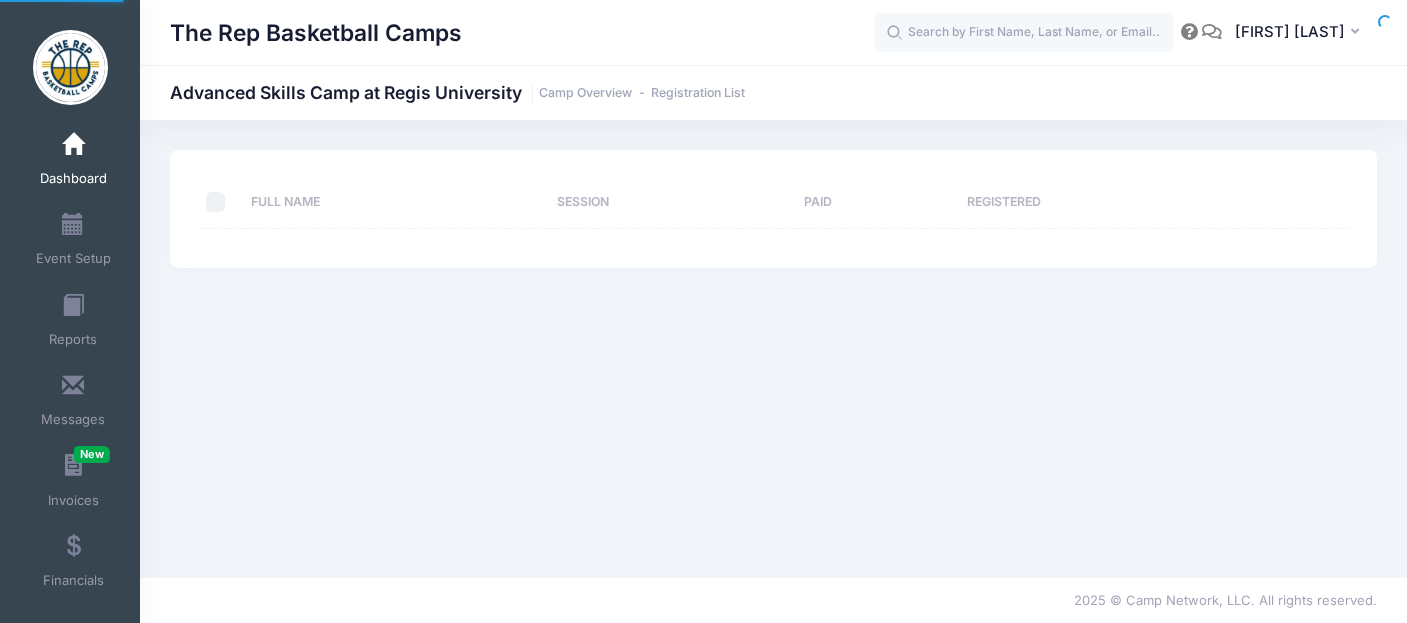 scroll, scrollTop: 0, scrollLeft: 0, axis: both 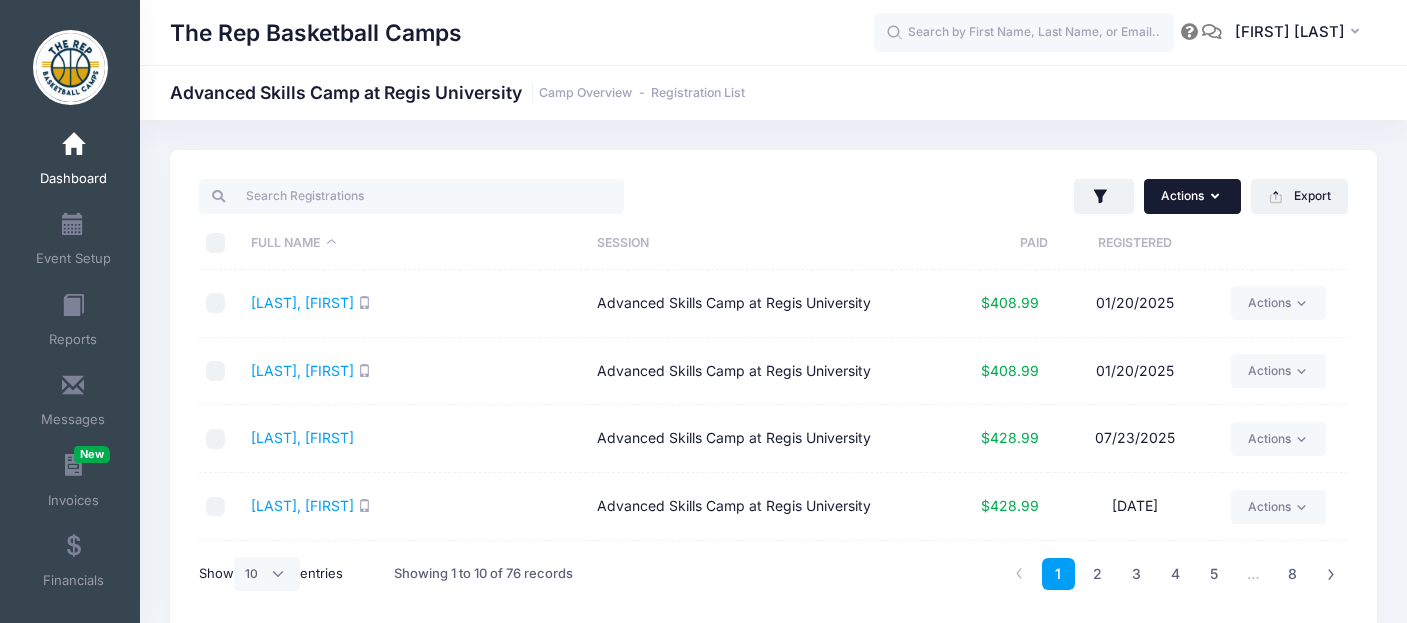 click on "Actions" at bounding box center (1192, 196) 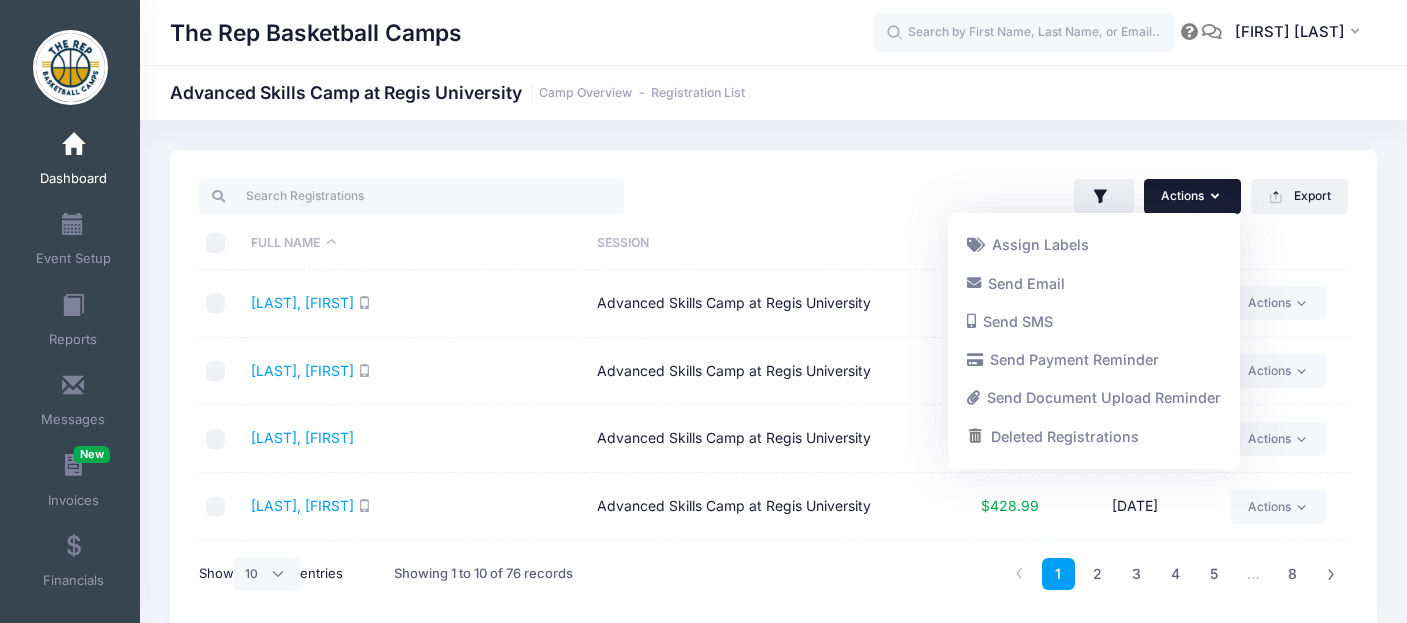 click at bounding box center [216, 243] 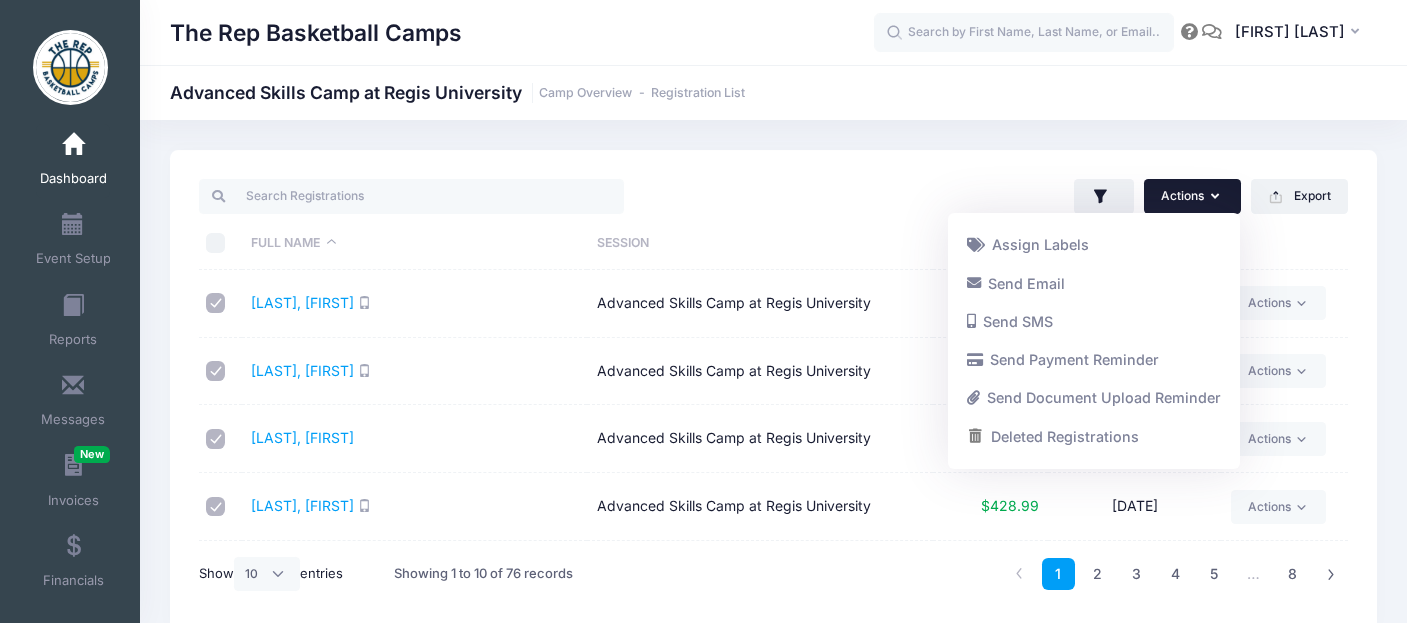 checkbox on "true" 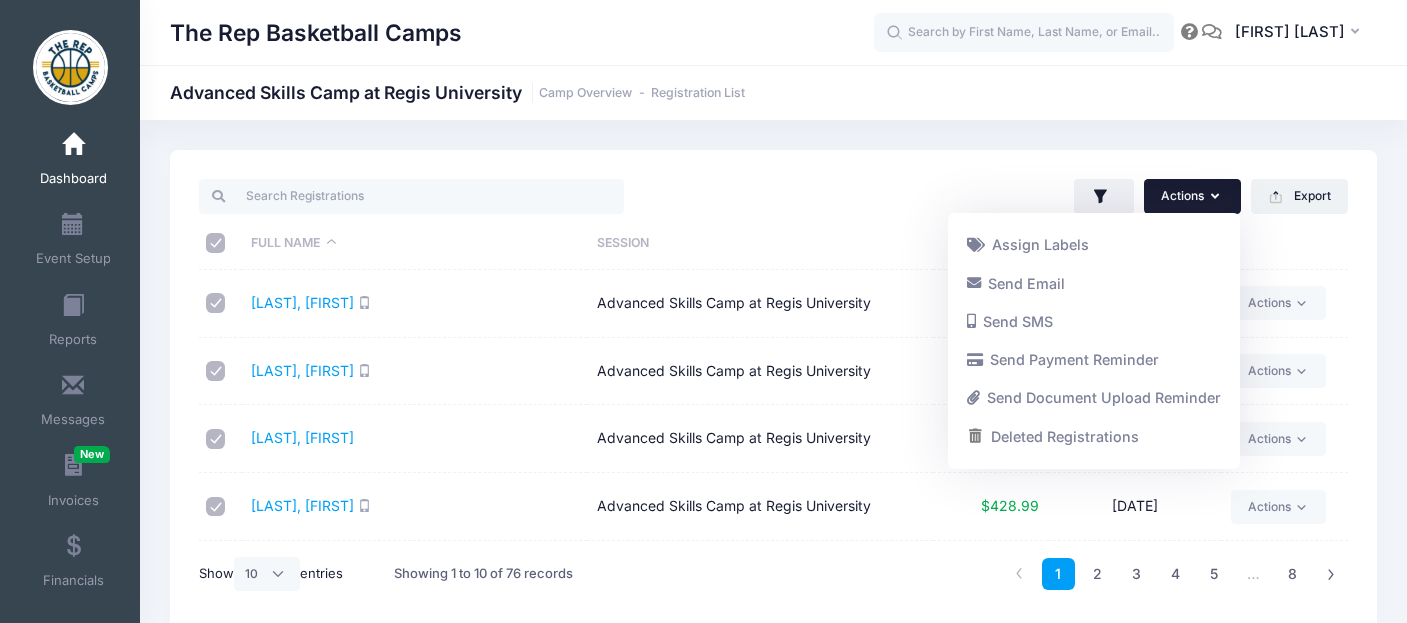 checkbox on "true" 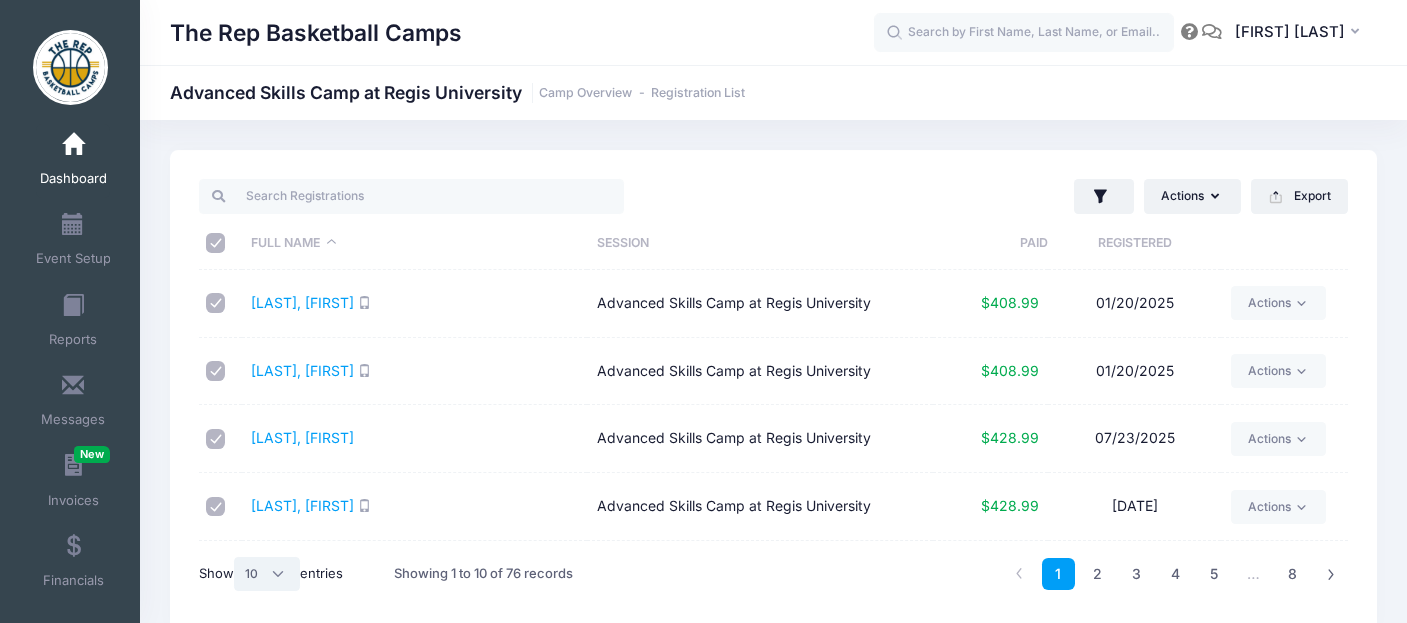 click on "All 10 25 50" at bounding box center (267, 574) 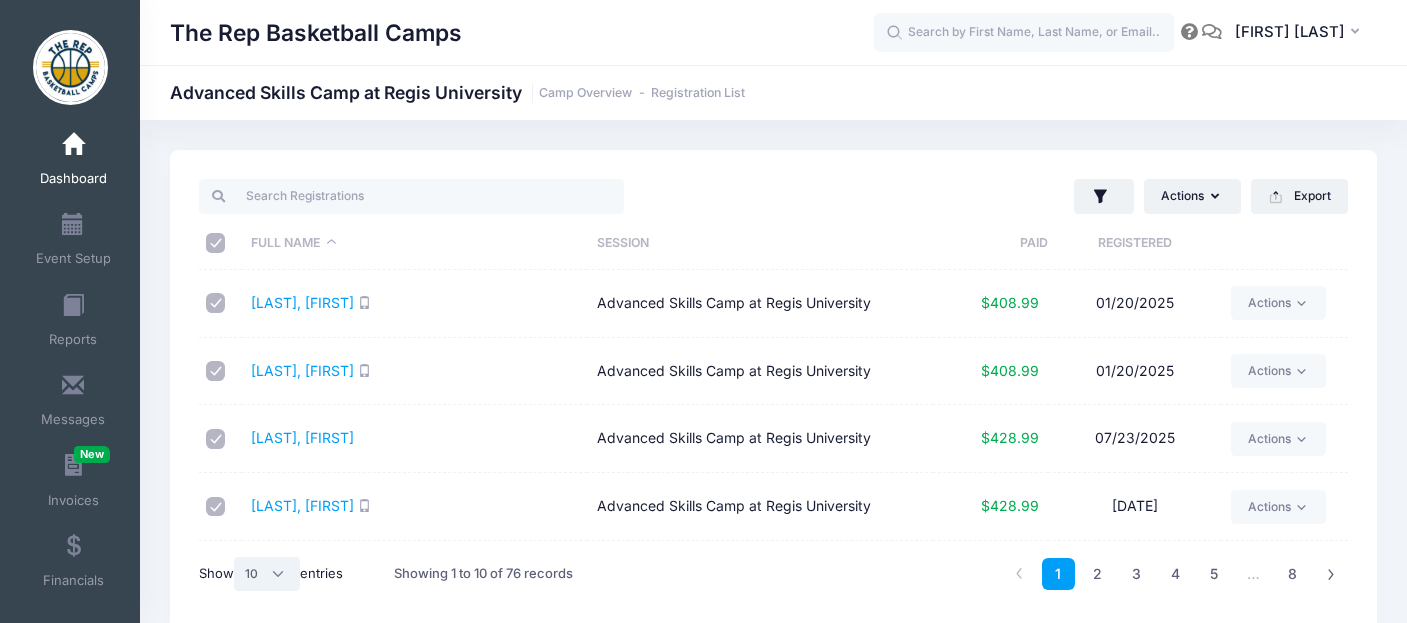 select on "-1" 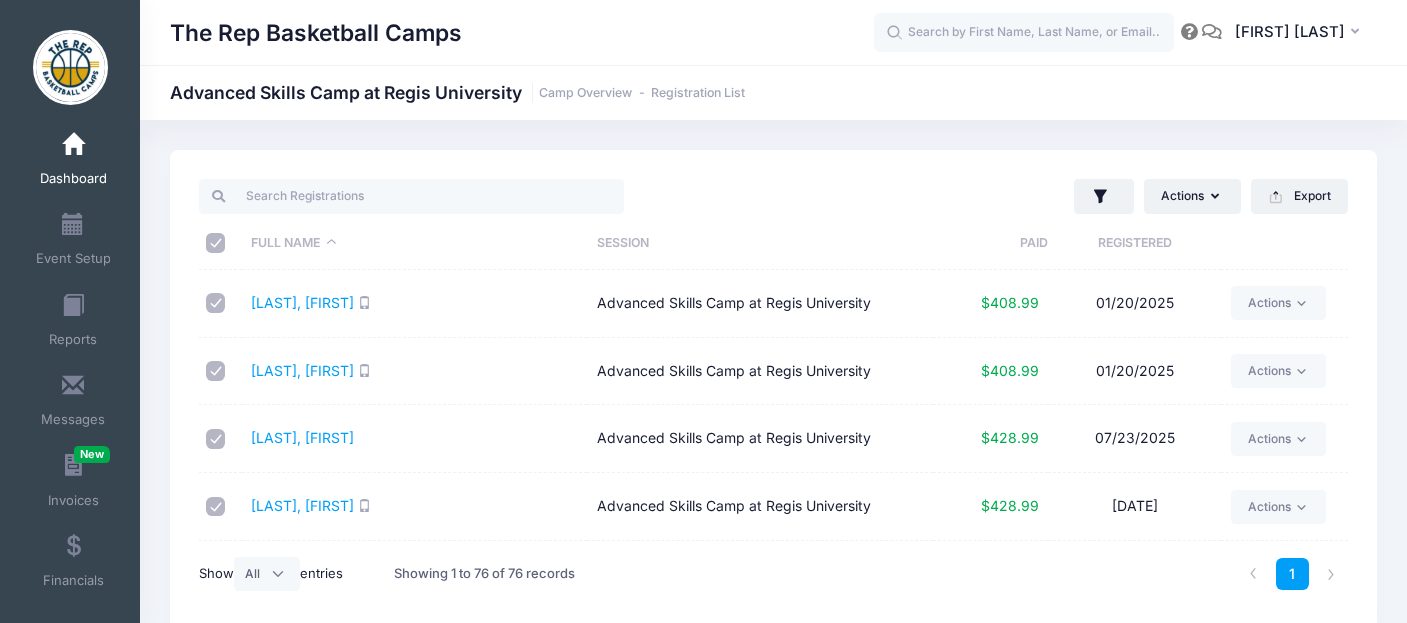 click at bounding box center (216, 243) 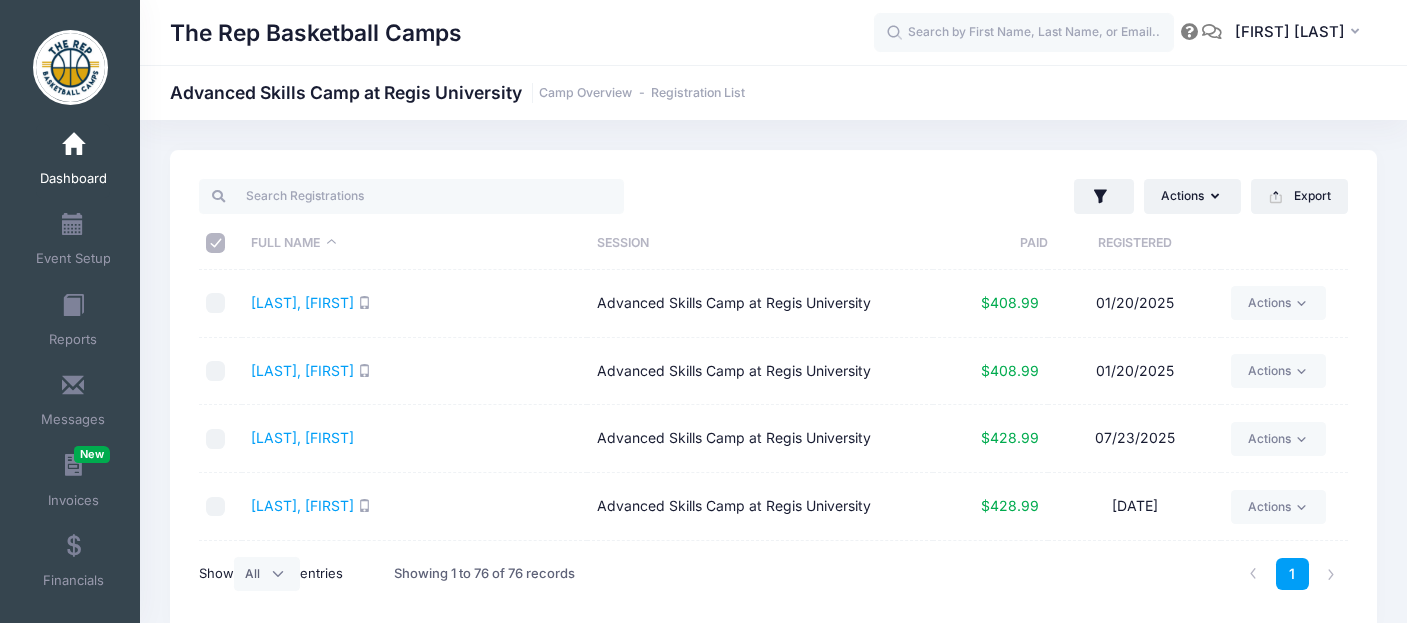 checkbox on "false" 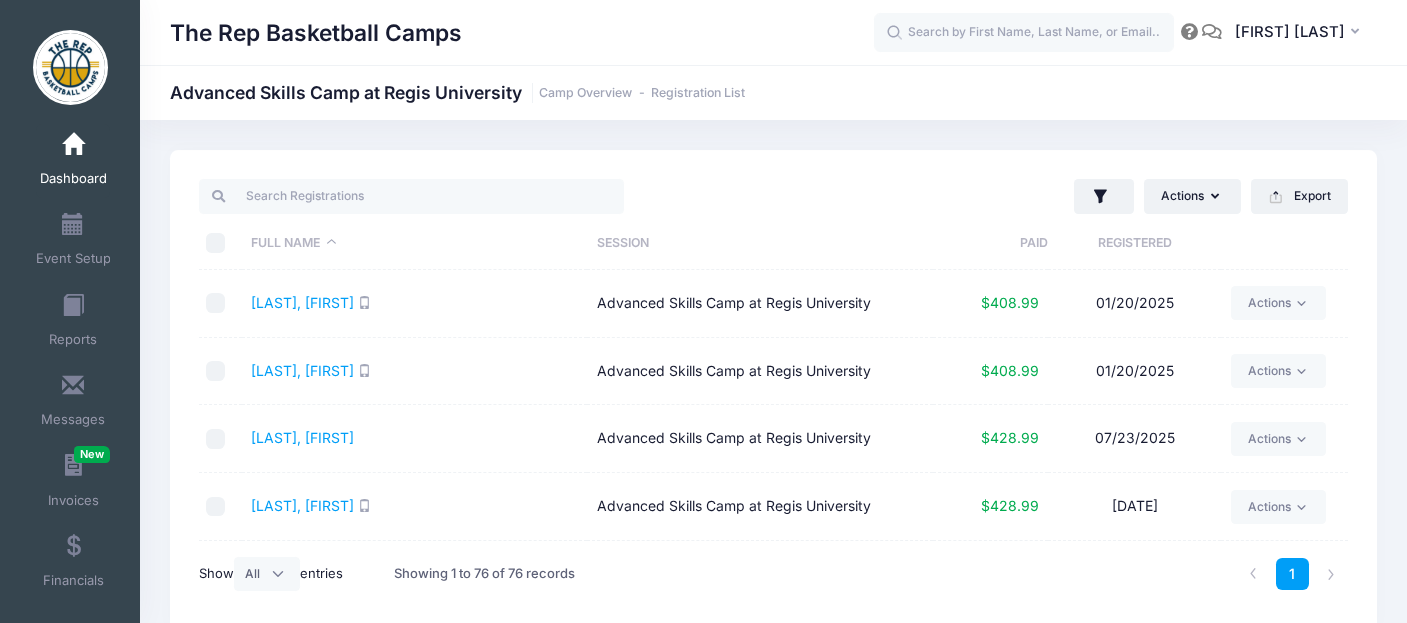checkbox on "false" 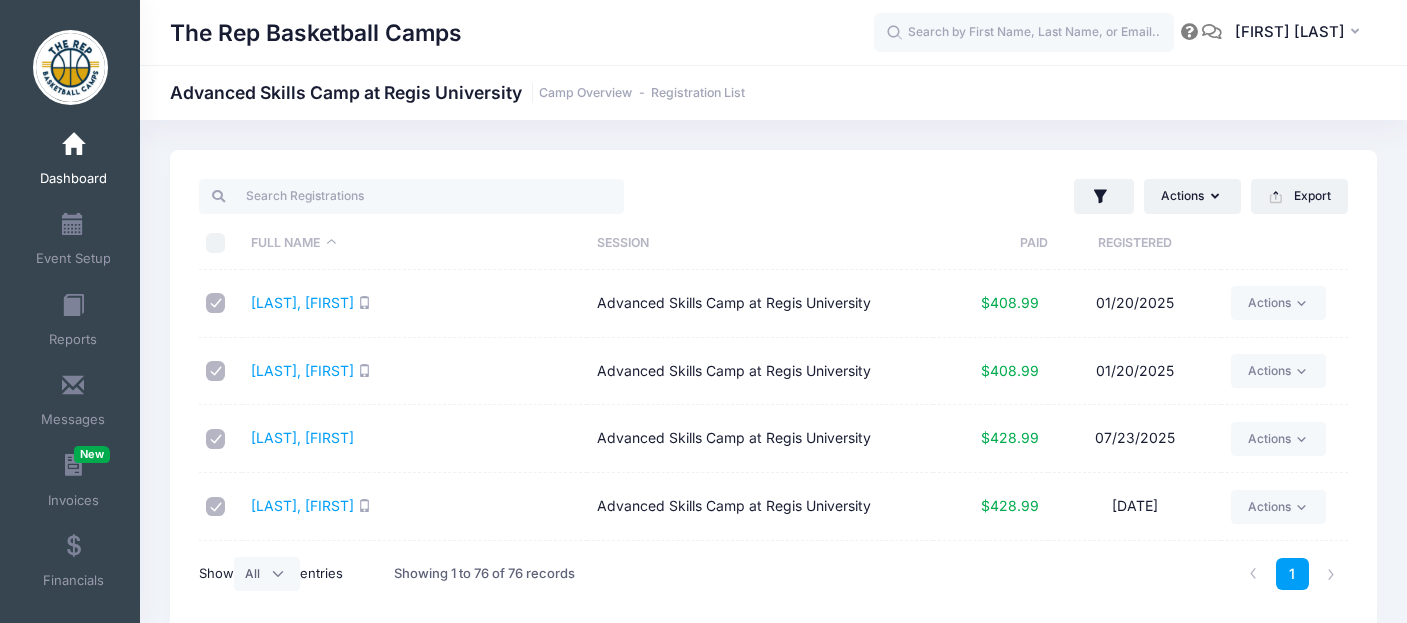 checkbox on "true" 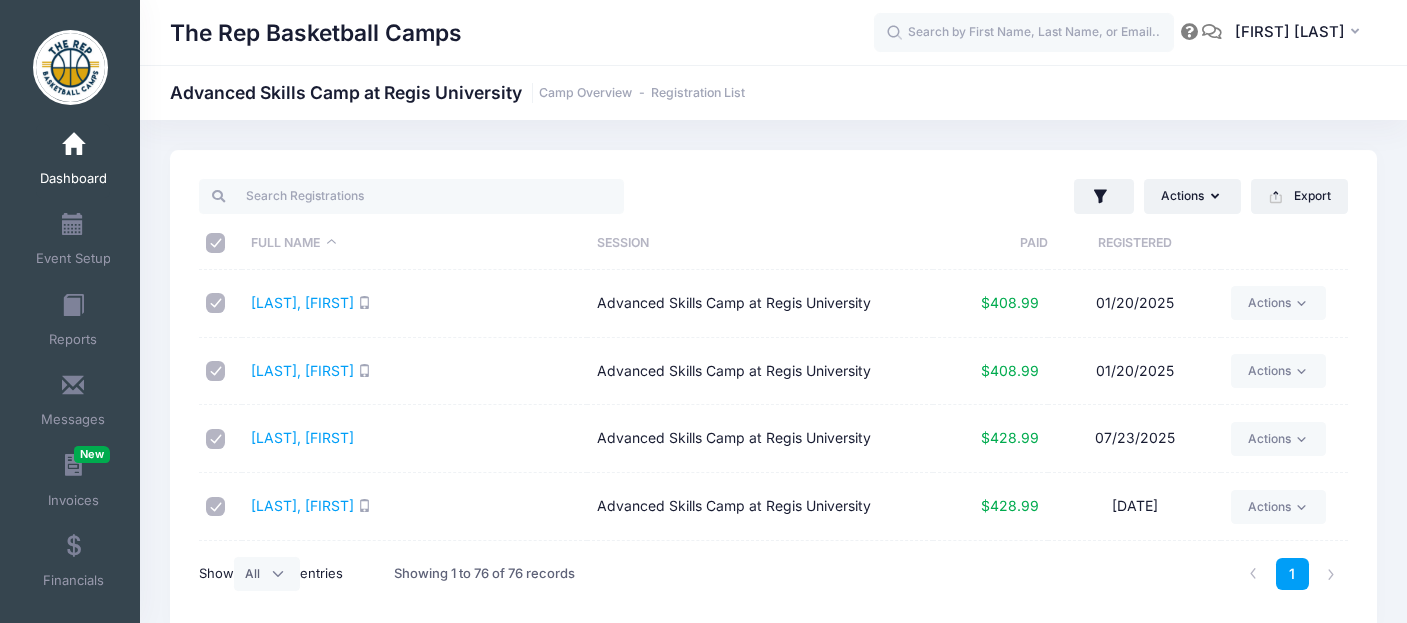 checkbox on "true" 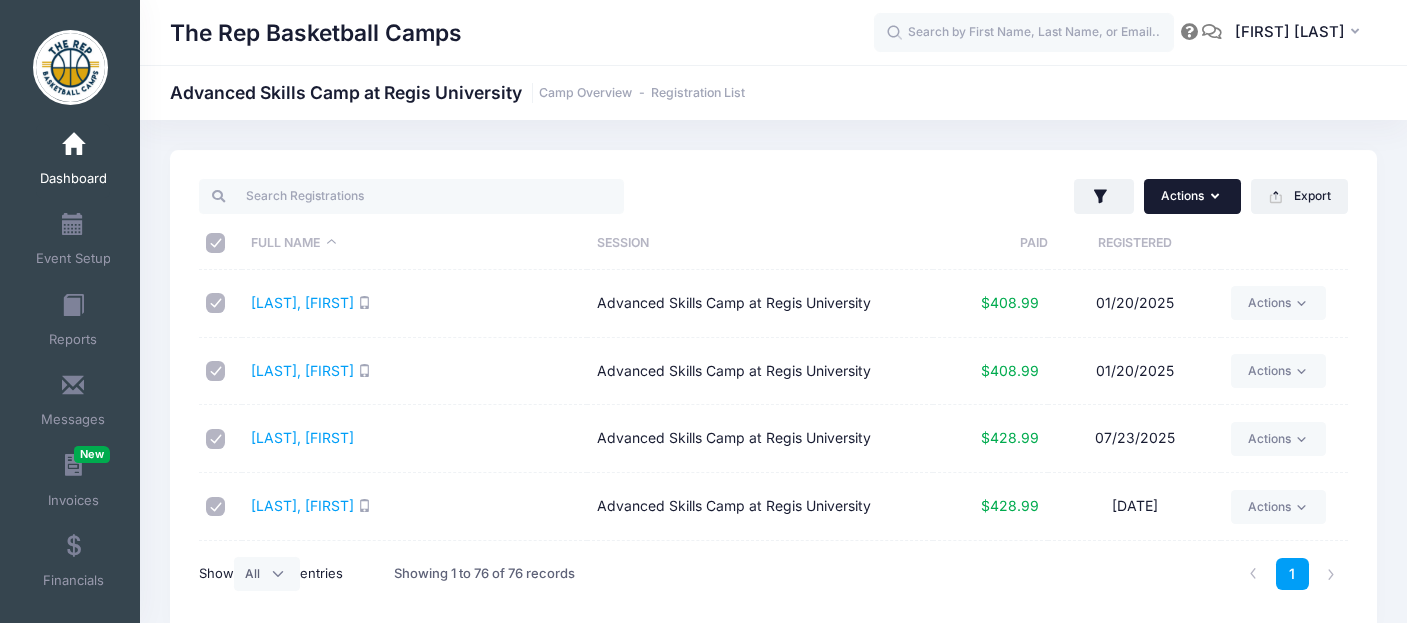 click on "Actions" at bounding box center [1192, 196] 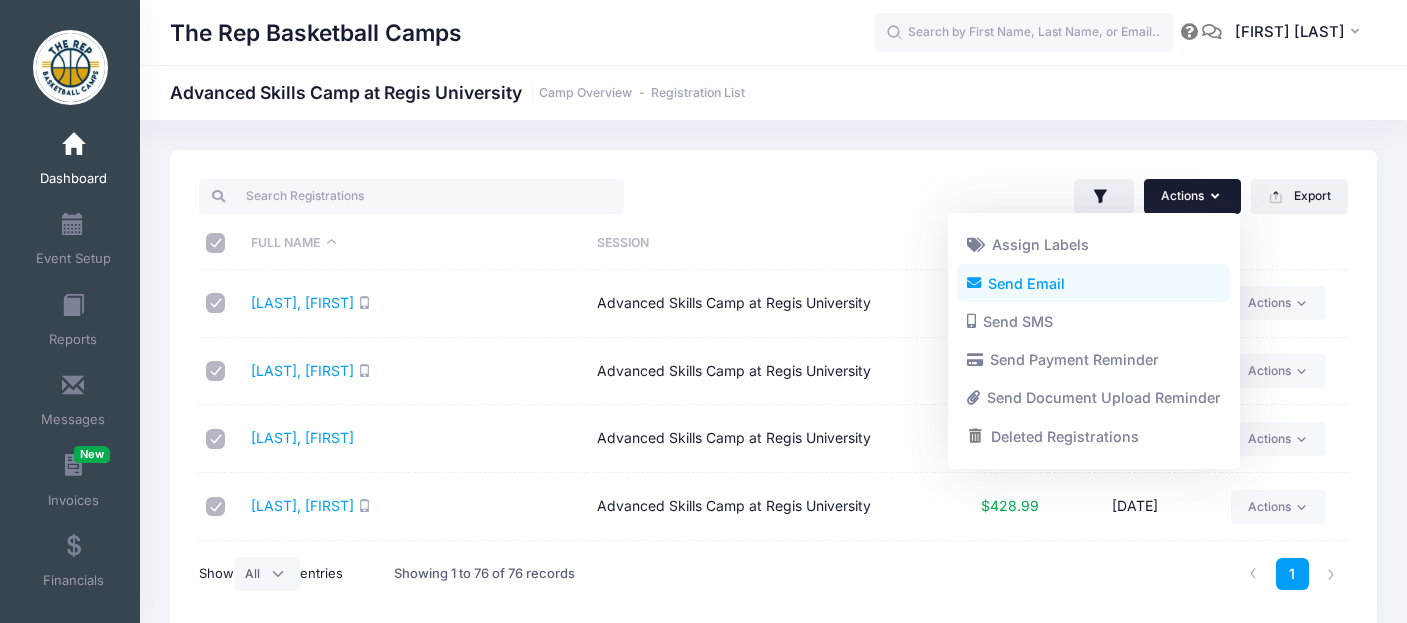 click on "Send Email" at bounding box center (1093, 283) 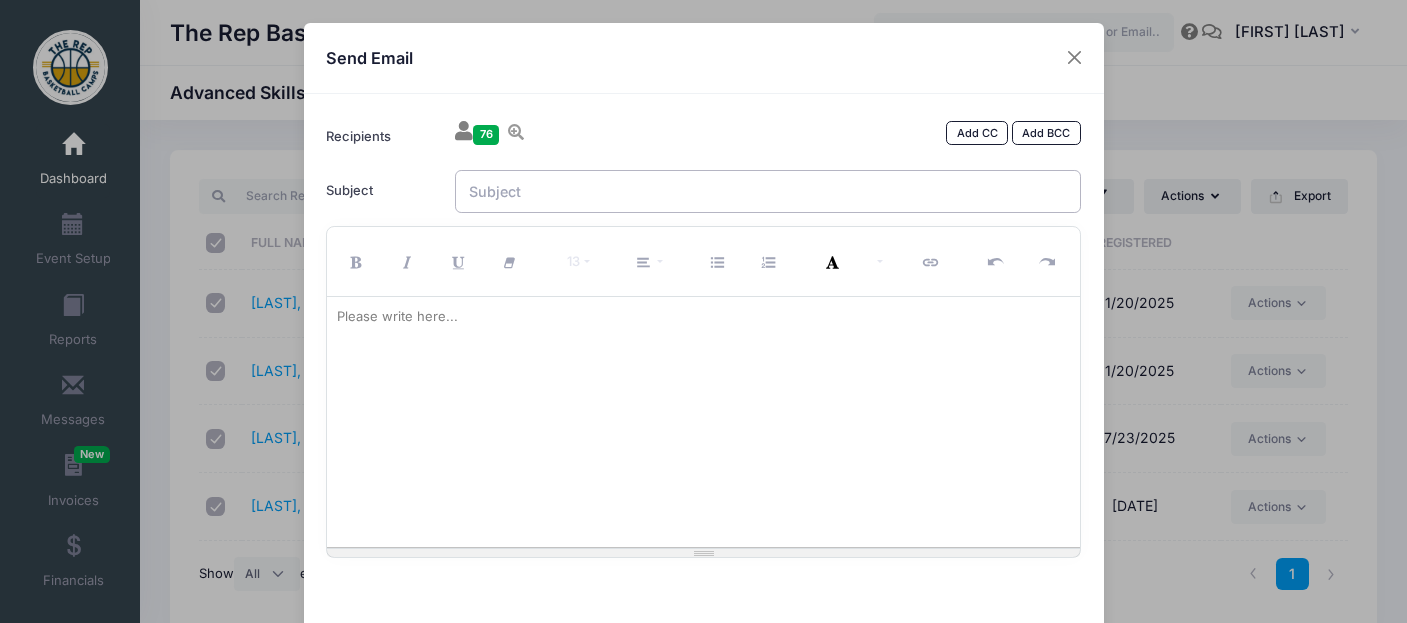 click on "Subject" at bounding box center (768, 191) 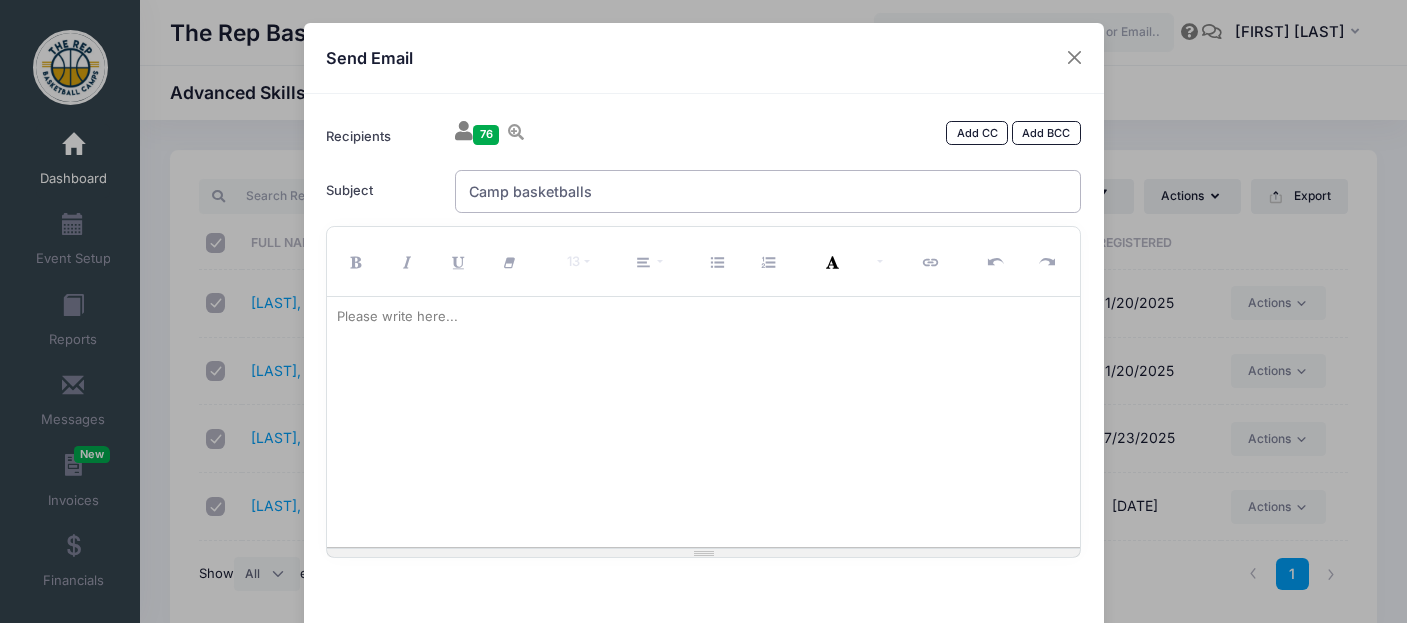 type on "Camp basketballs" 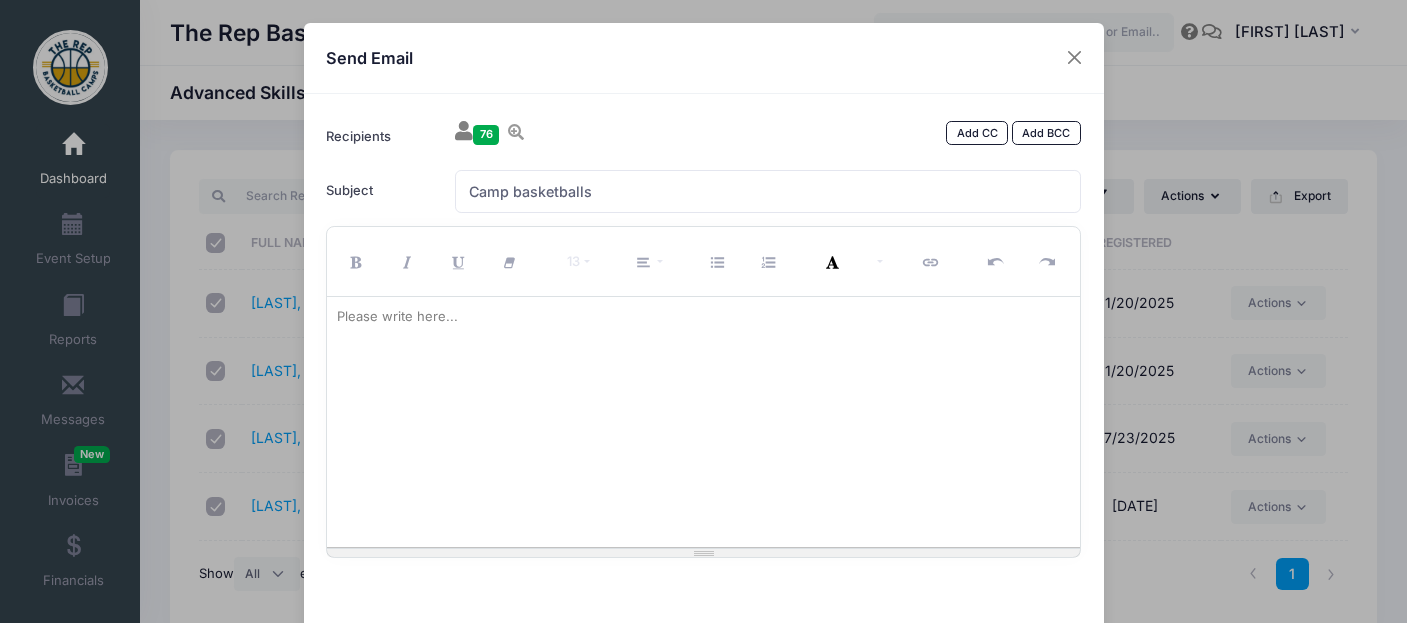 type 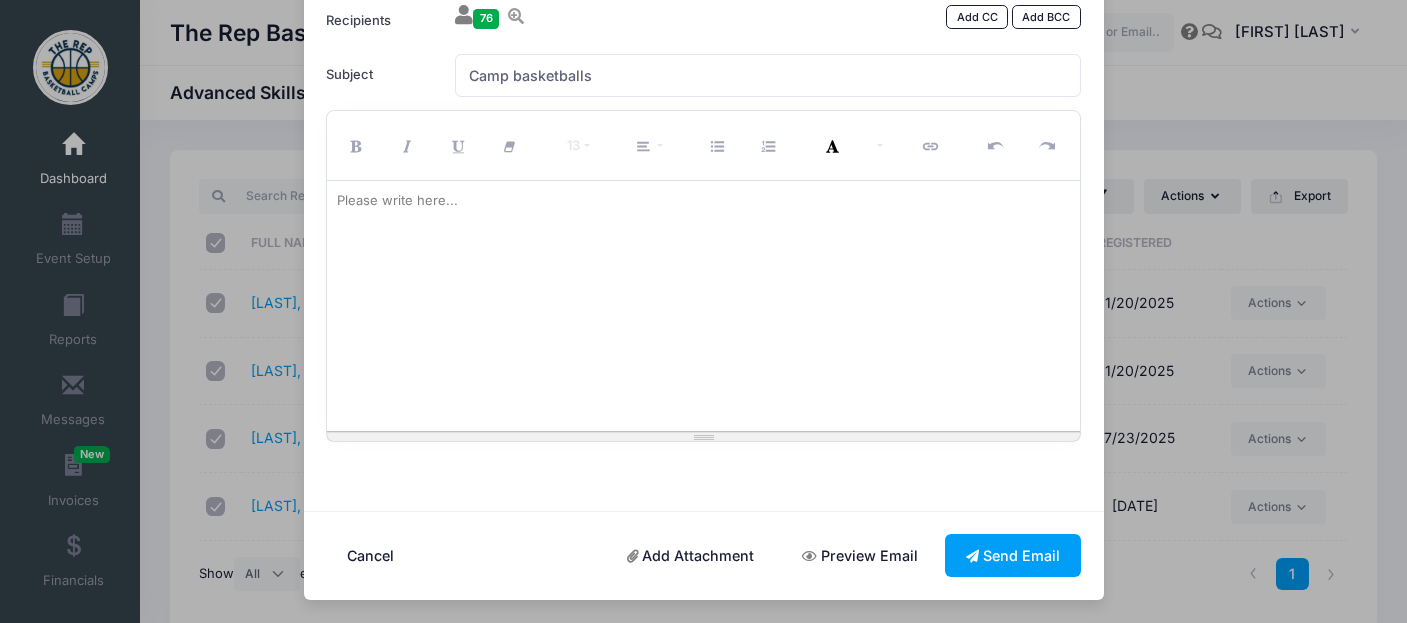 click on "Please write here..." at bounding box center [397, 201] 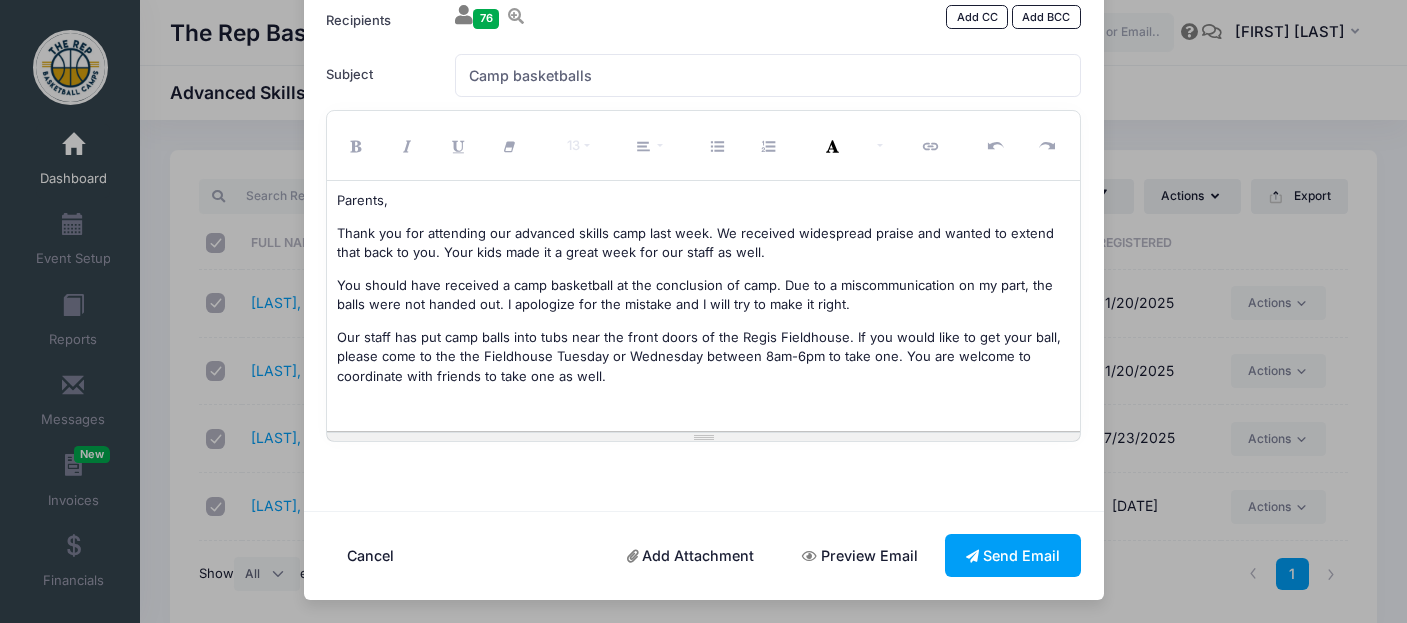 click on "Our staff has put camp balls into tubs near the front doors of the Regis Fieldhouse. If you would like to get your ball, please come to the the Fieldhouse Tuesday or Wednesday between 8am-6pm to take one. You are welcome to coordinate with friends to take one as well." at bounding box center [703, 357] 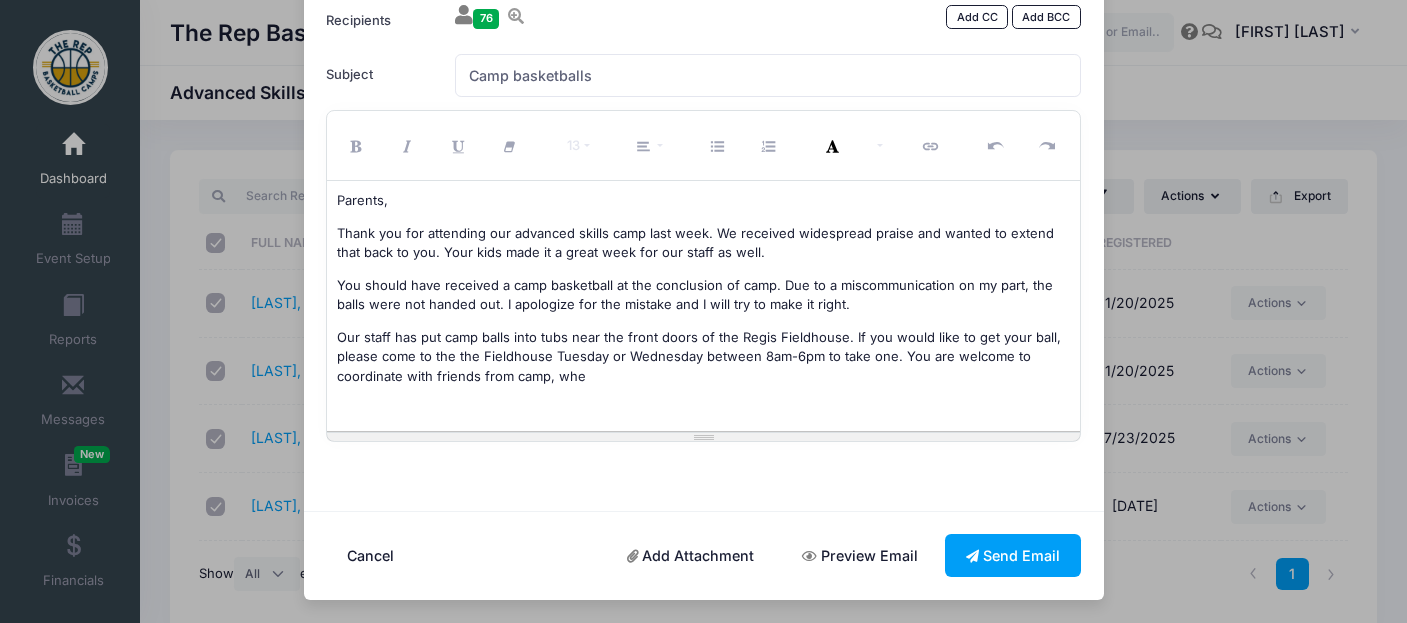 drag, startPoint x: 678, startPoint y: 382, endPoint x: 553, endPoint y: 377, distance: 125.09996 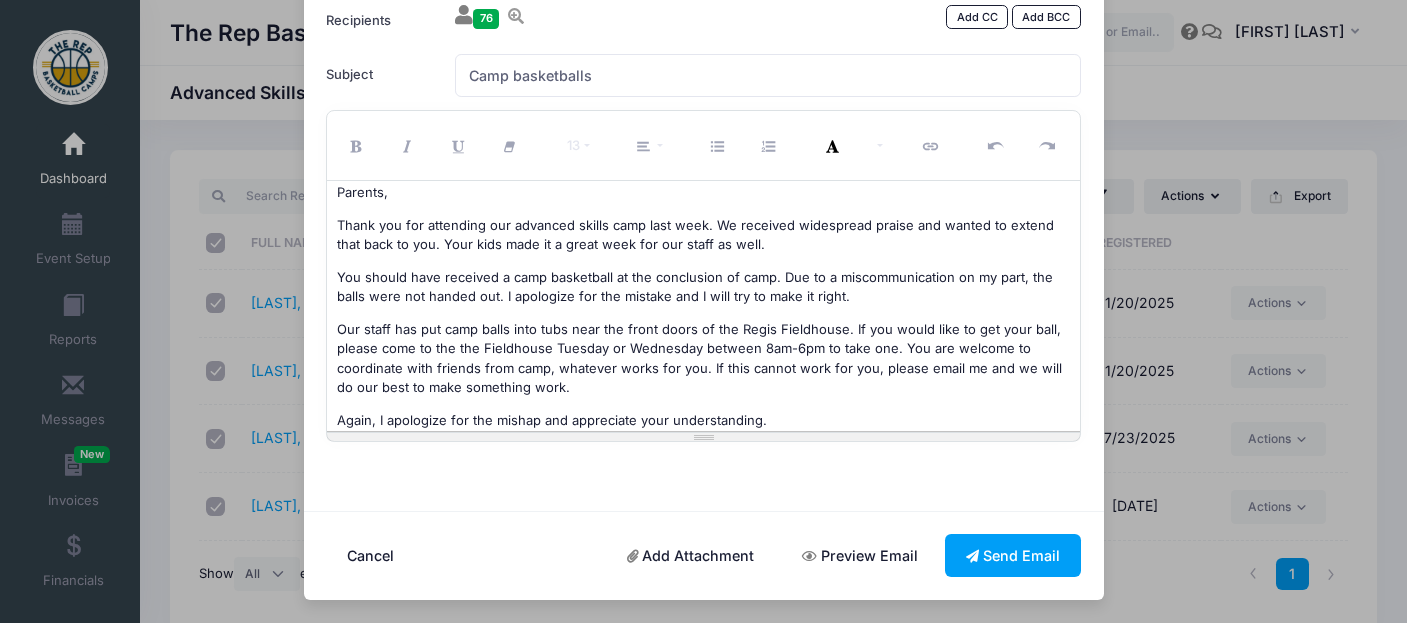 scroll, scrollTop: 73, scrollLeft: 0, axis: vertical 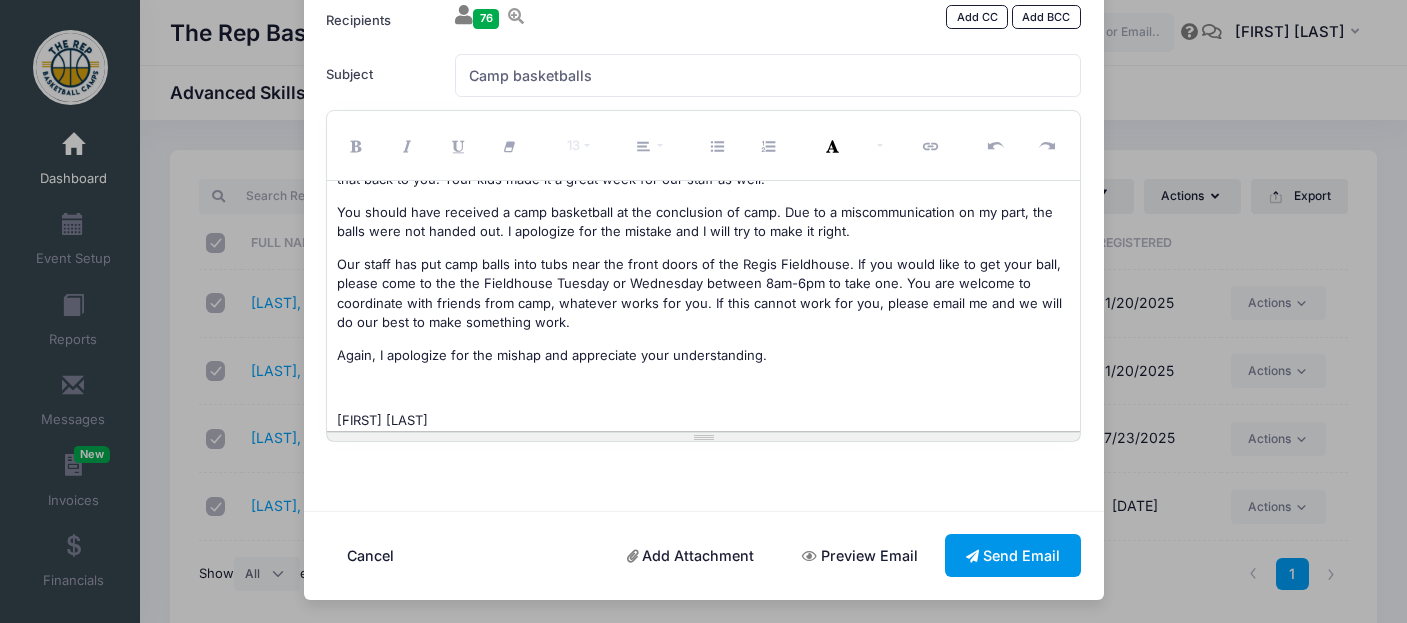 click on "Send Email" at bounding box center (1013, 555) 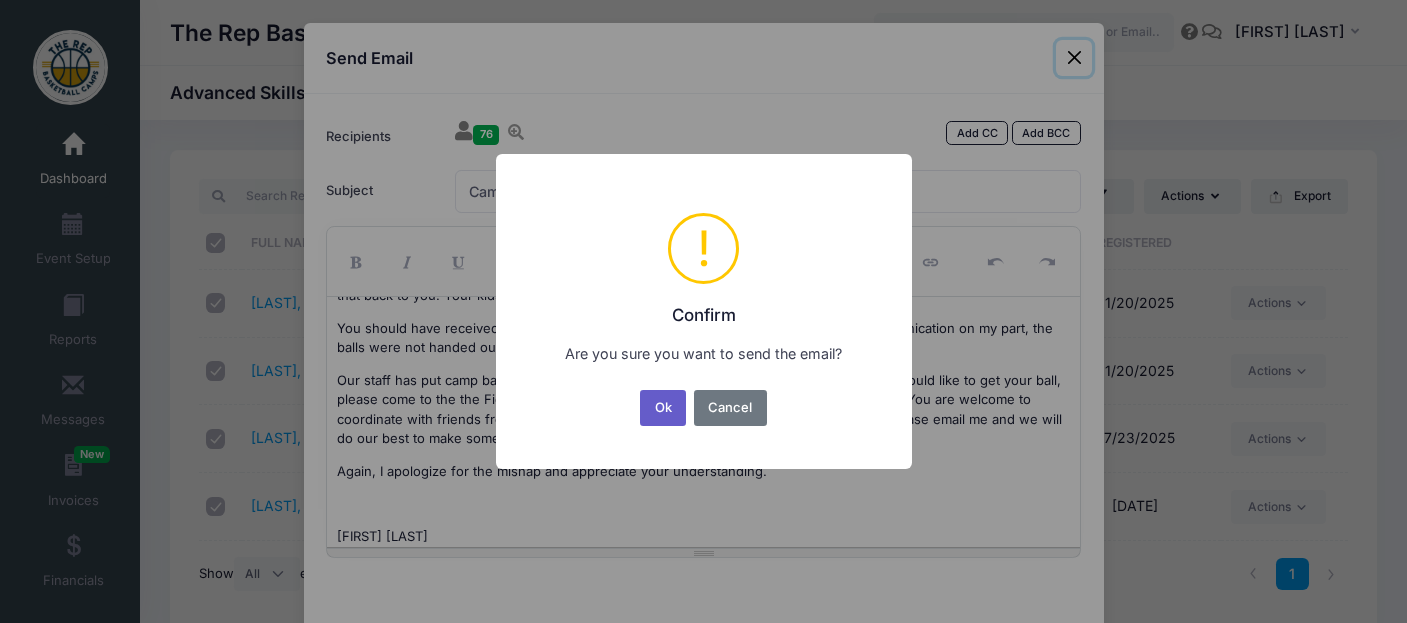 click on "Ok" at bounding box center [663, 408] 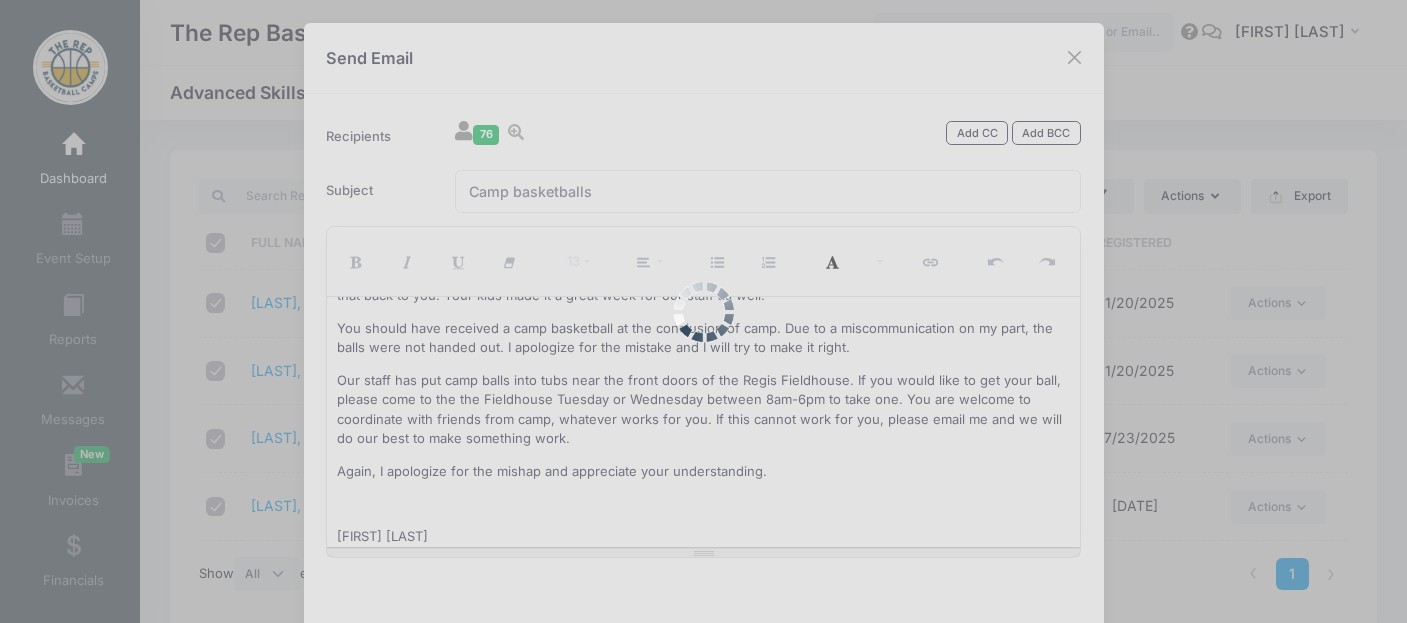 scroll, scrollTop: 116, scrollLeft: 0, axis: vertical 